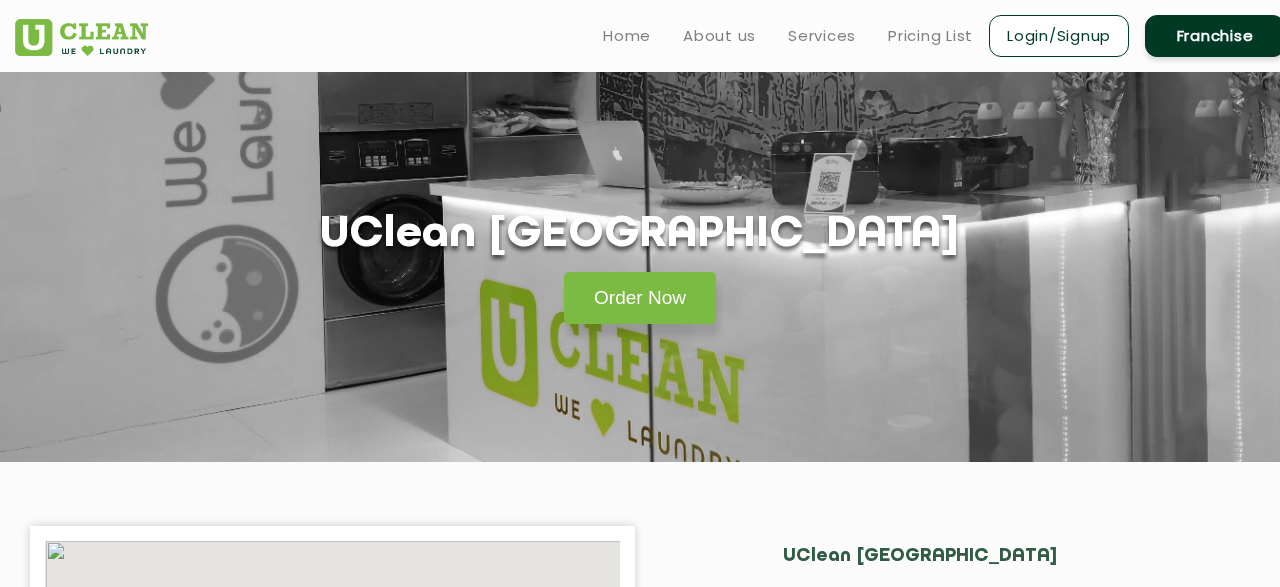 scroll, scrollTop: 0, scrollLeft: 0, axis: both 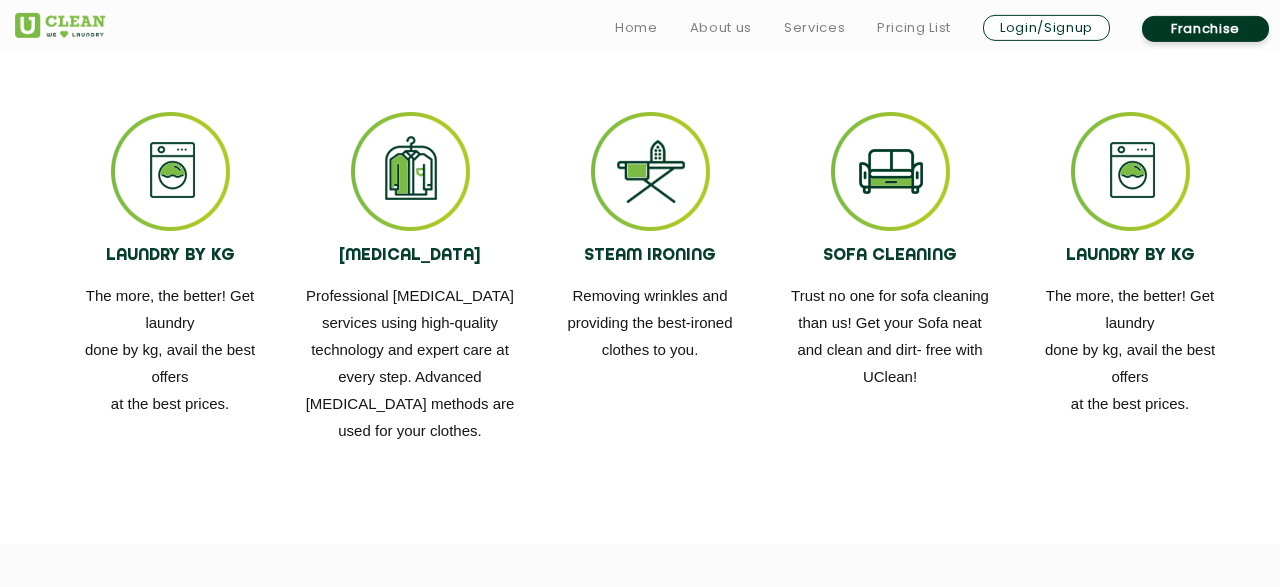 click 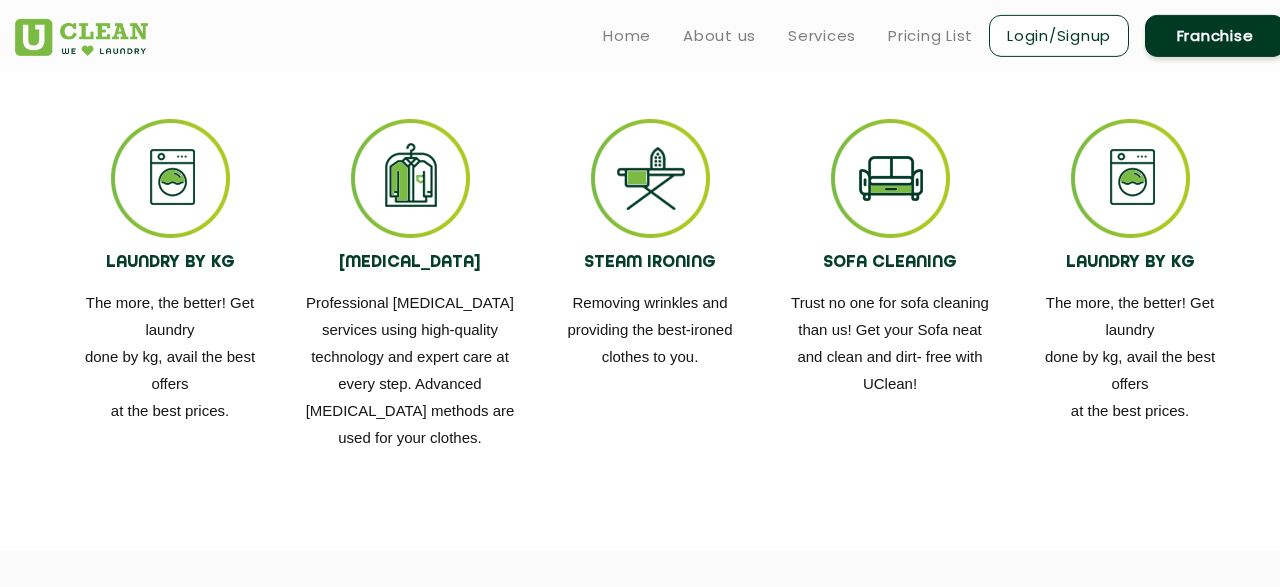 scroll, scrollTop: 1182, scrollLeft: 0, axis: vertical 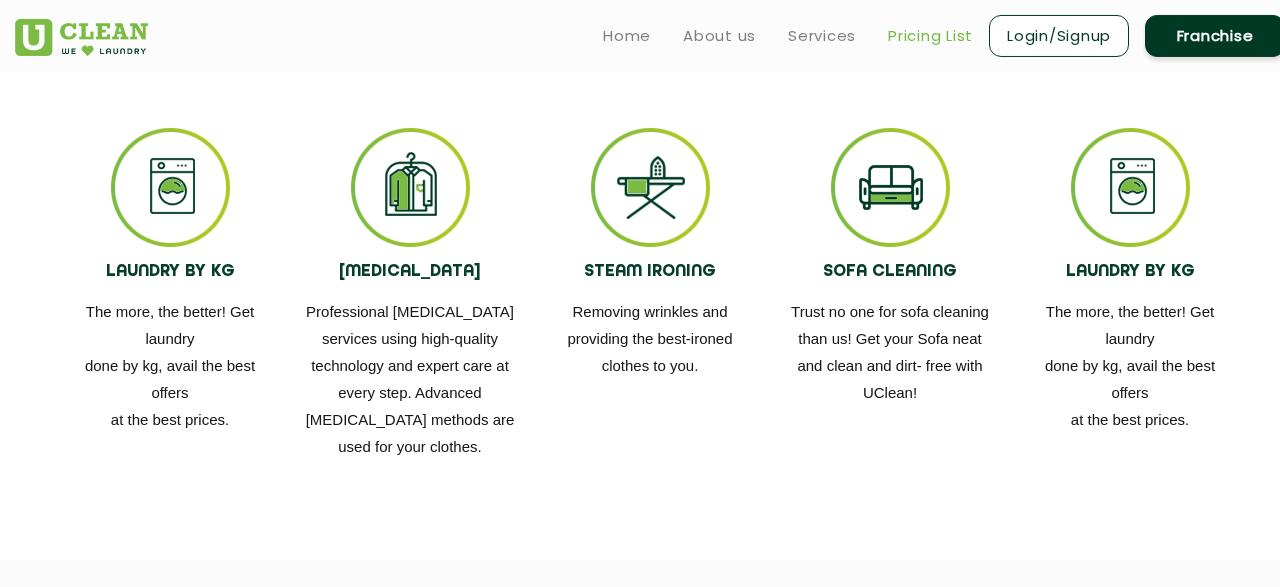 click on "Pricing List" at bounding box center (930, 36) 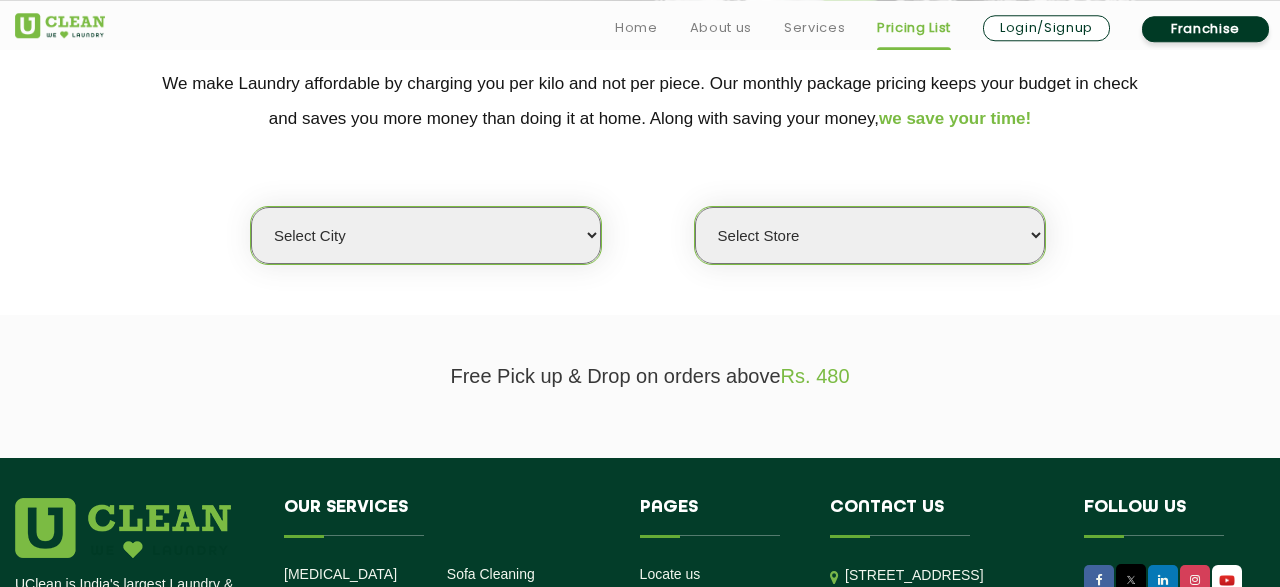 scroll, scrollTop: 482, scrollLeft: 0, axis: vertical 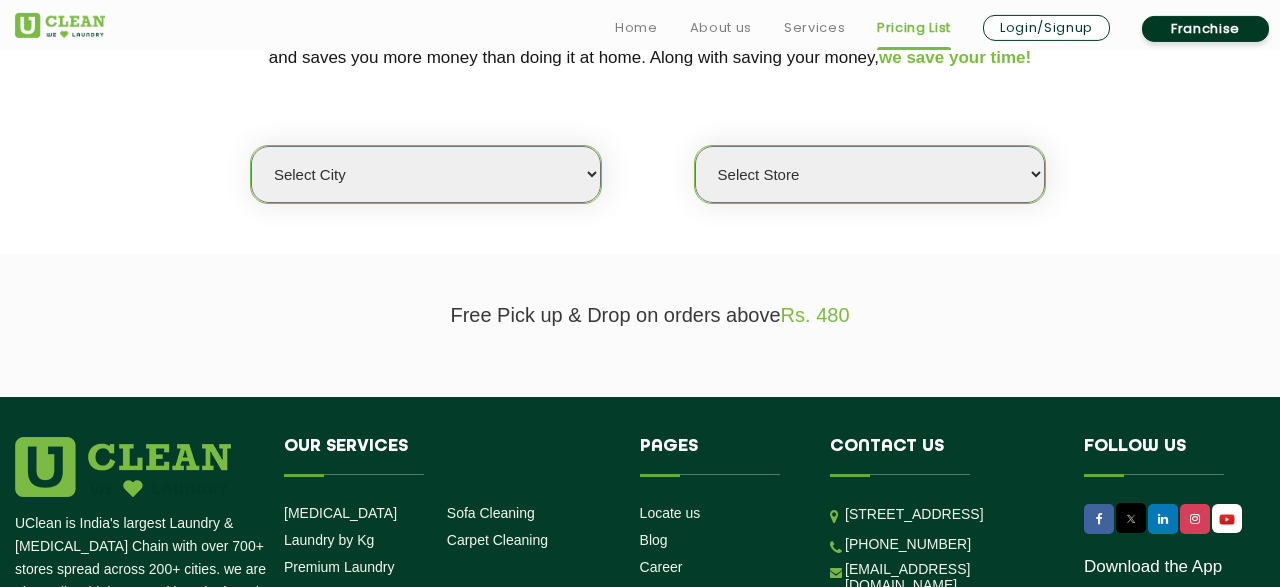 click on "Select city" at bounding box center [426, 174] 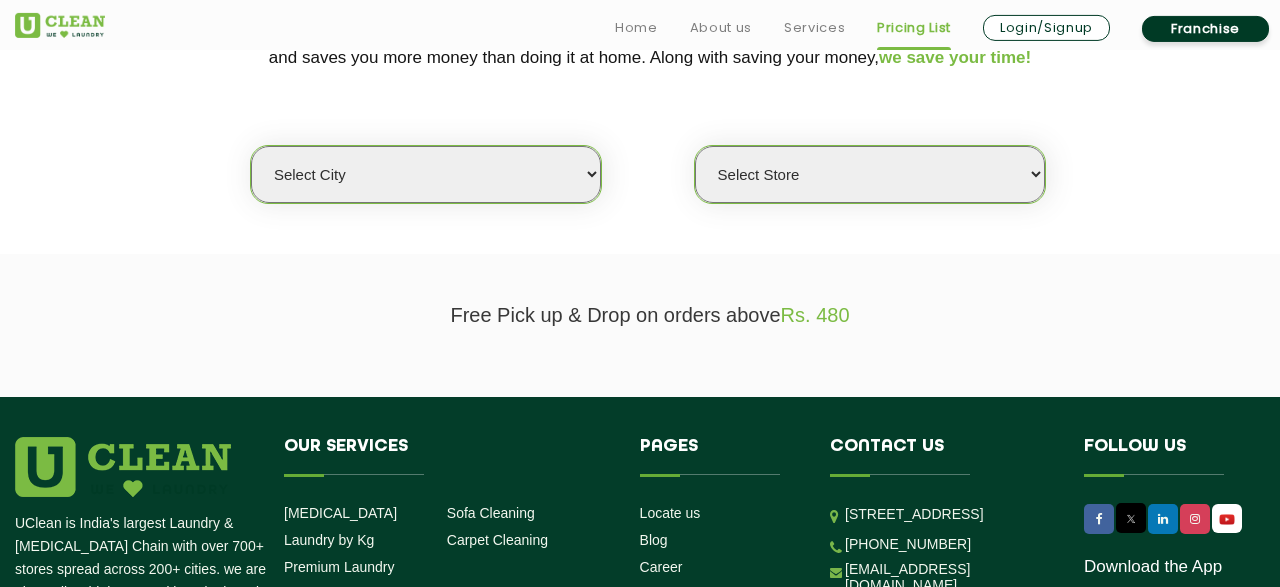click on "Select Store" at bounding box center [870, 174] 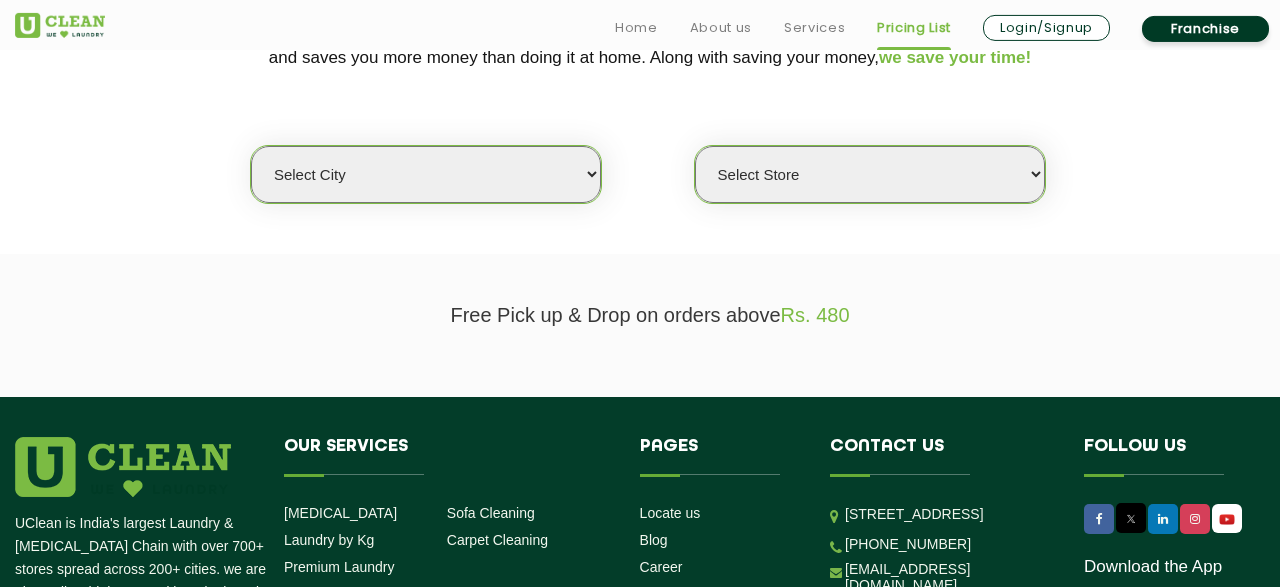 select on "52" 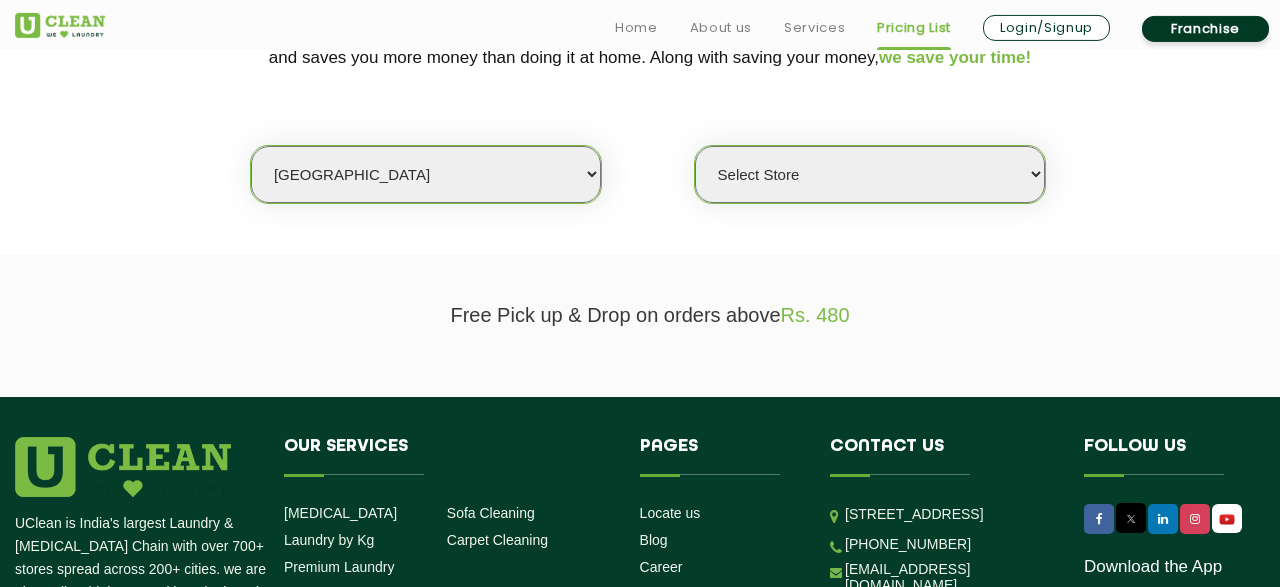 click on "[GEOGRAPHIC_DATA]" at bounding box center [0, 0] 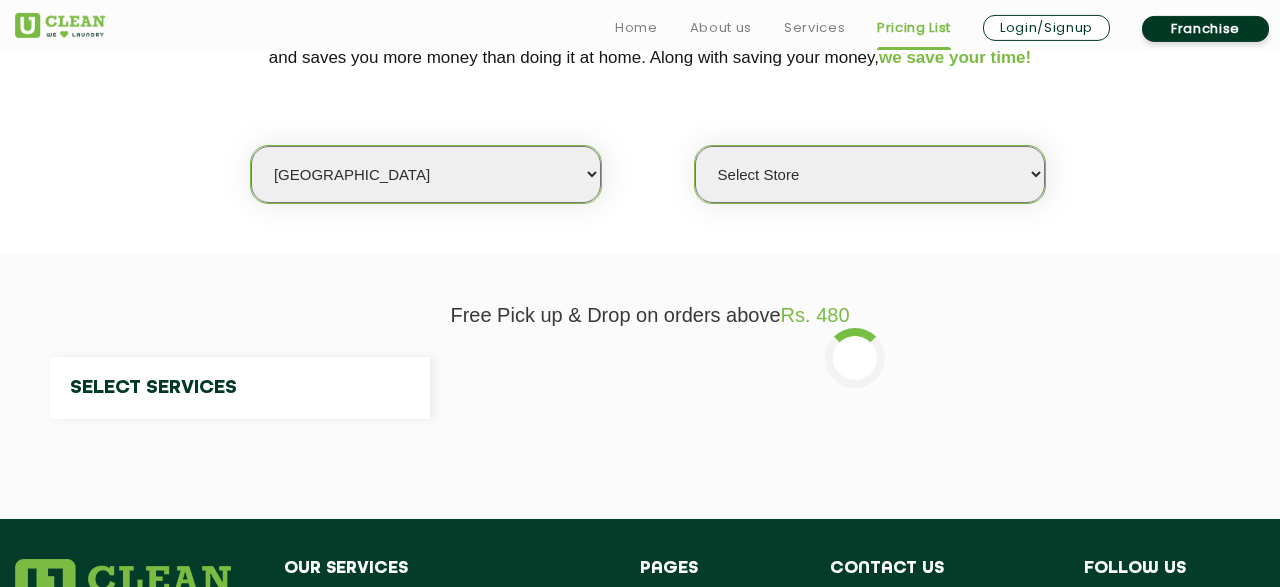 click on "Select Store" at bounding box center [870, 174] 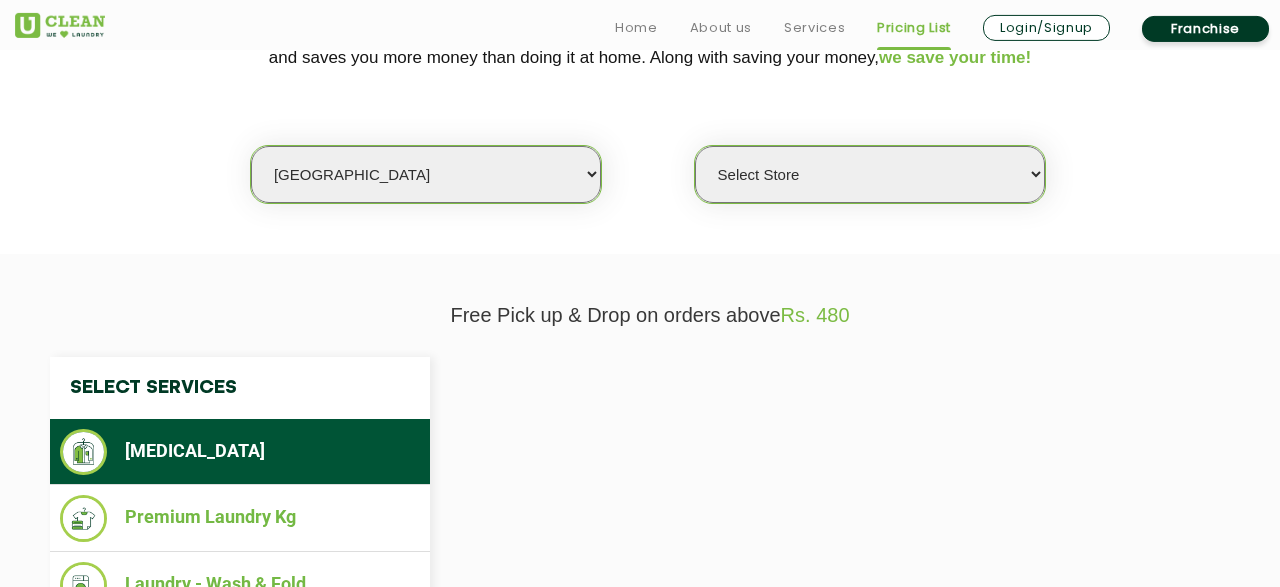 click on "Select Store" at bounding box center [870, 174] 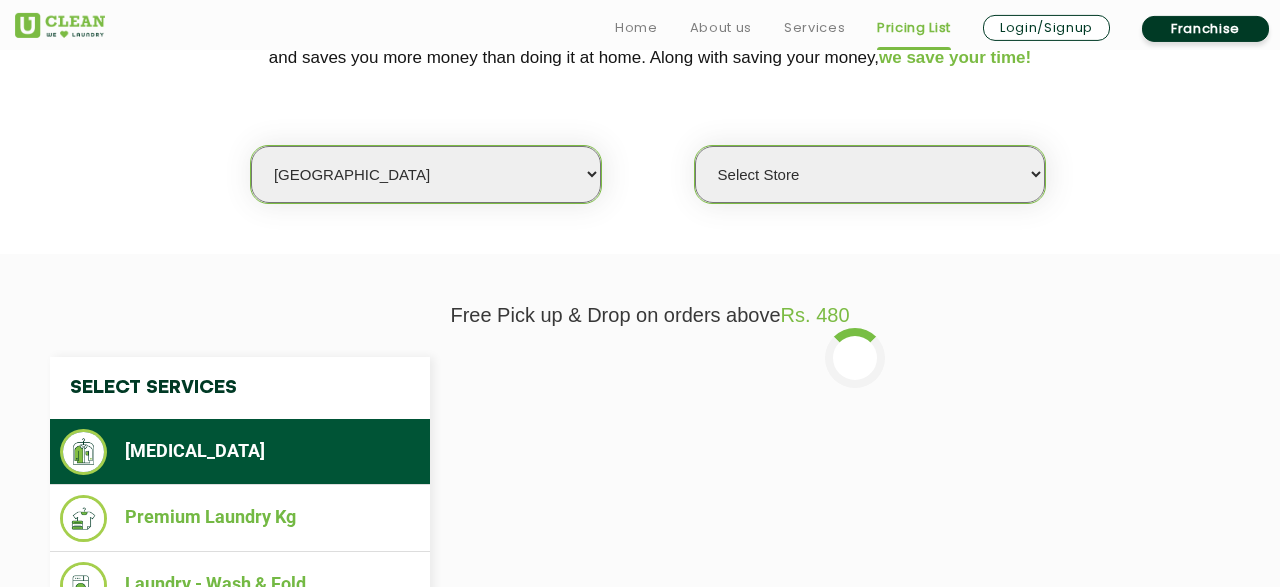 click on "Select Store" at bounding box center (0, 0) 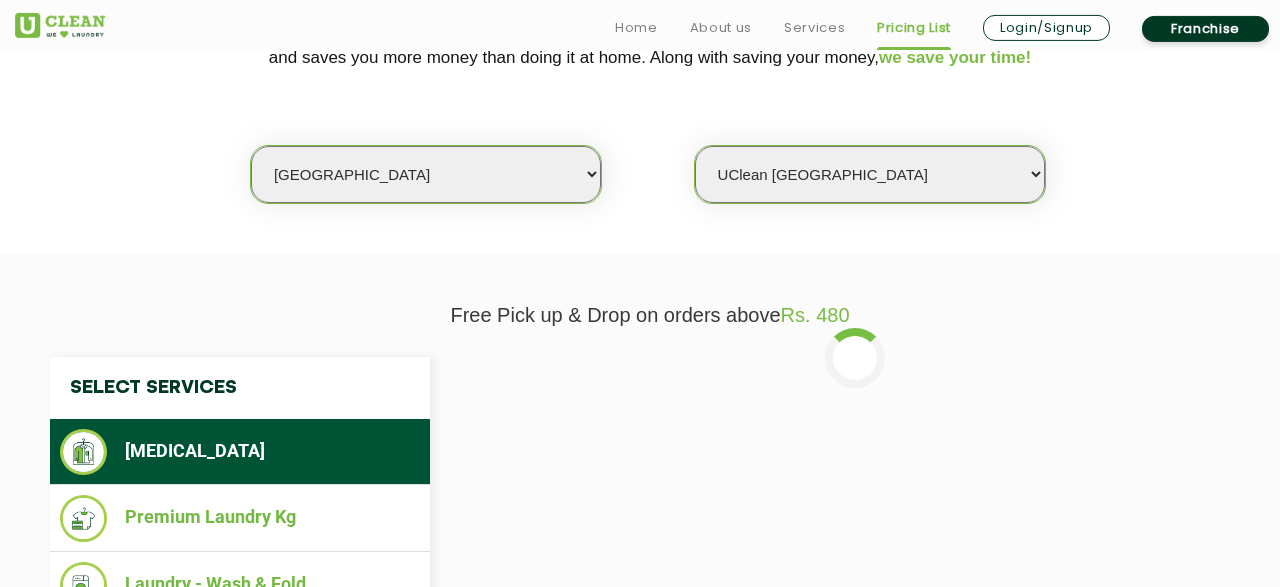 click on "UClean [GEOGRAPHIC_DATA]" at bounding box center [0, 0] 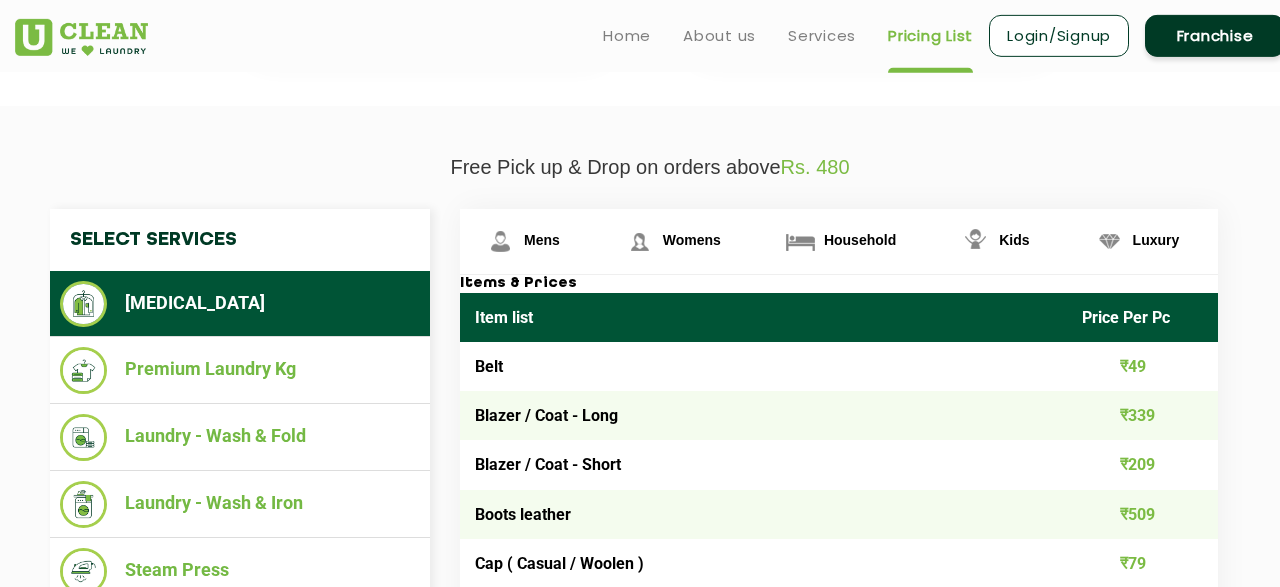 scroll, scrollTop: 608, scrollLeft: 0, axis: vertical 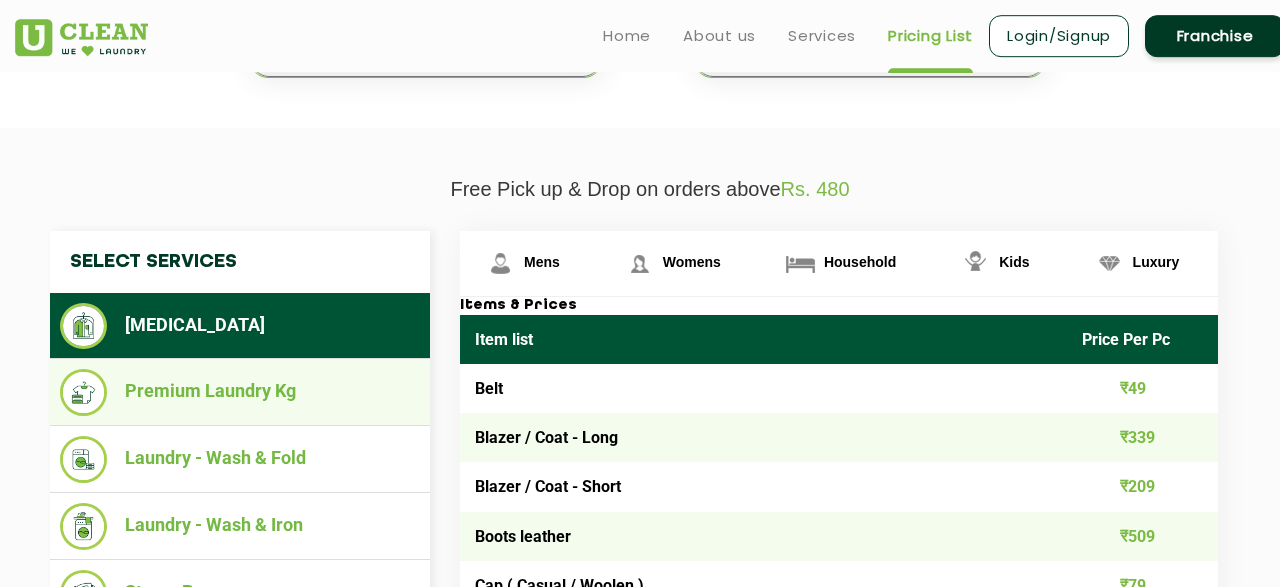 click on "Premium Laundry Kg" at bounding box center (240, 392) 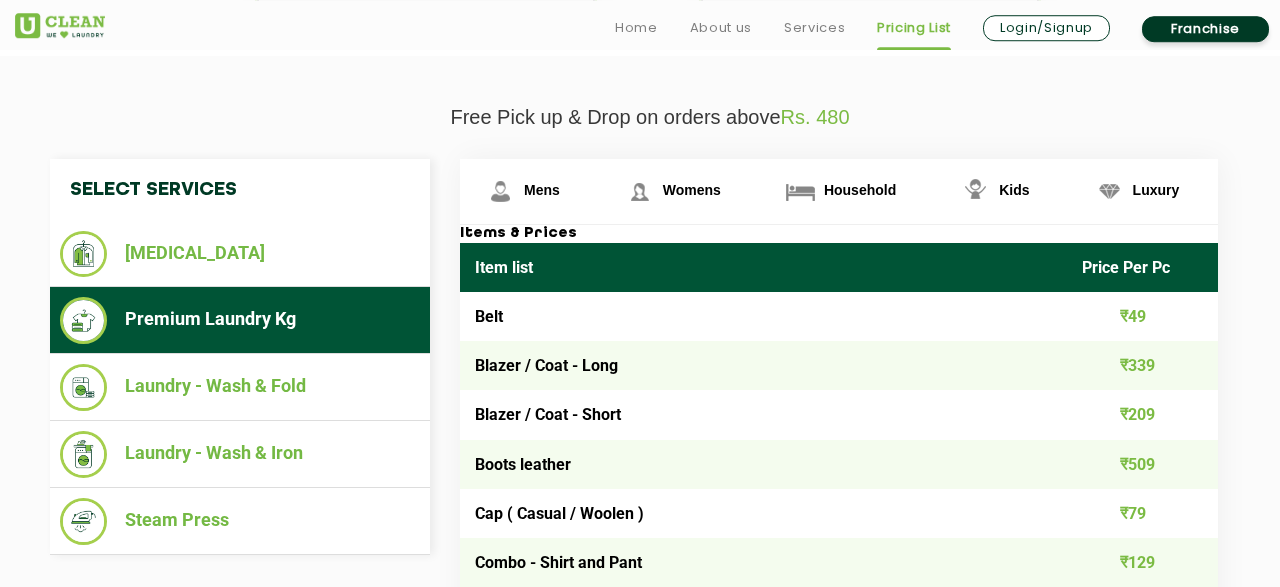 scroll, scrollTop: 684, scrollLeft: 0, axis: vertical 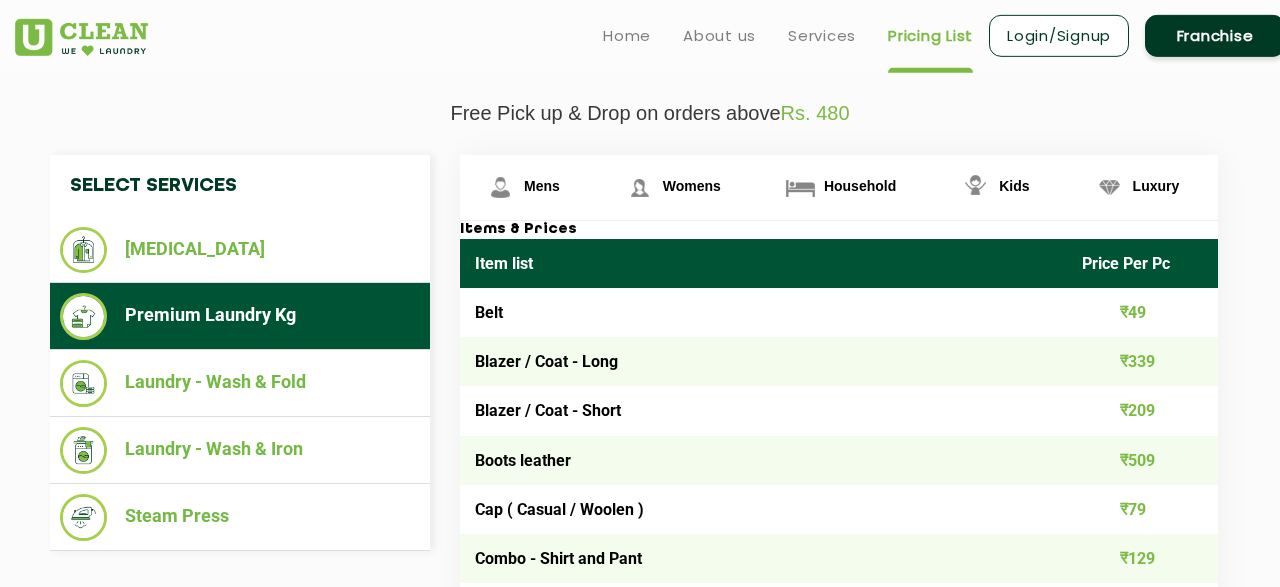 click on "Premium Laundry Kg" at bounding box center (240, 316) 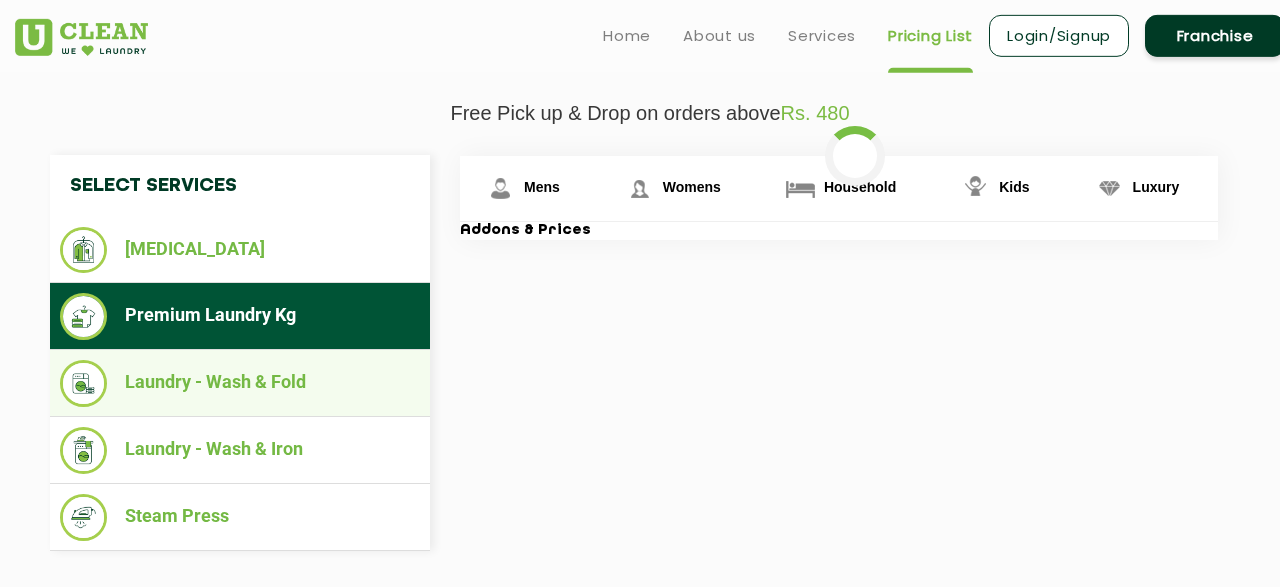 click on "Laundry - Wash & Fold" at bounding box center (240, 383) 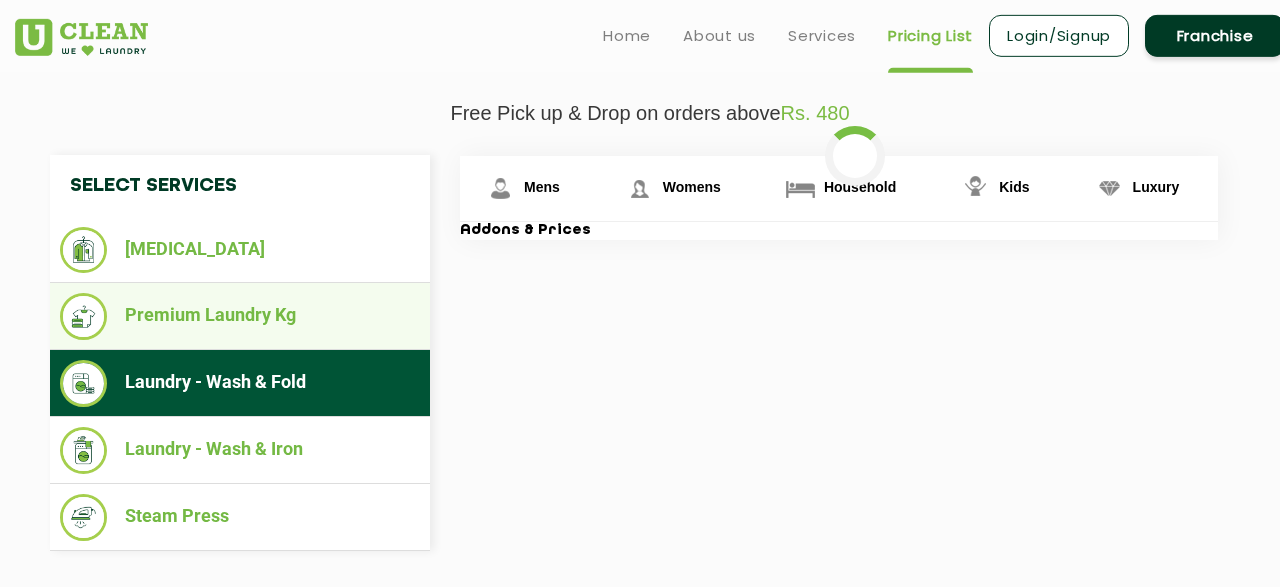 click on "Premium Laundry Kg" at bounding box center (240, 316) 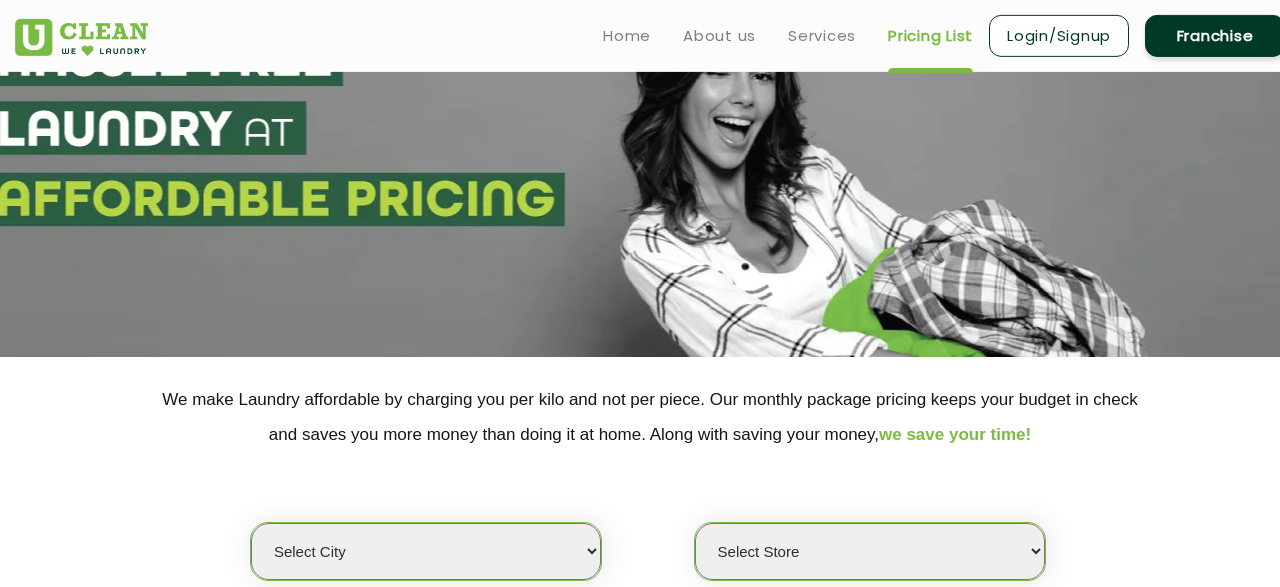 scroll, scrollTop: 0, scrollLeft: 0, axis: both 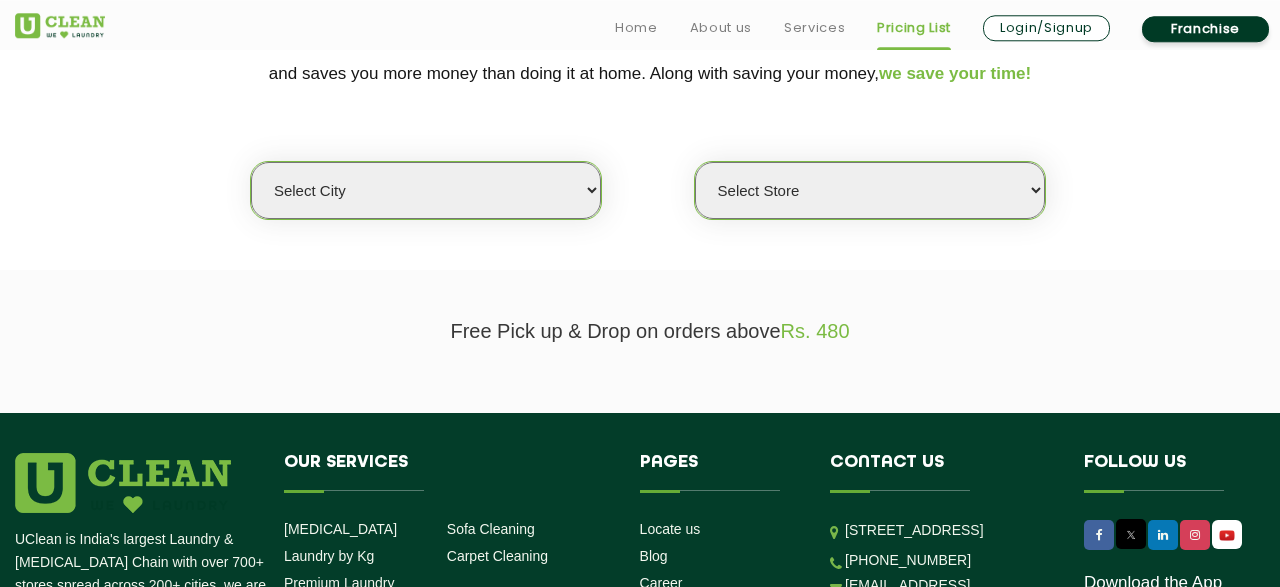 drag, startPoint x: 430, startPoint y: 220, endPoint x: 433, endPoint y: 207, distance: 13.341664 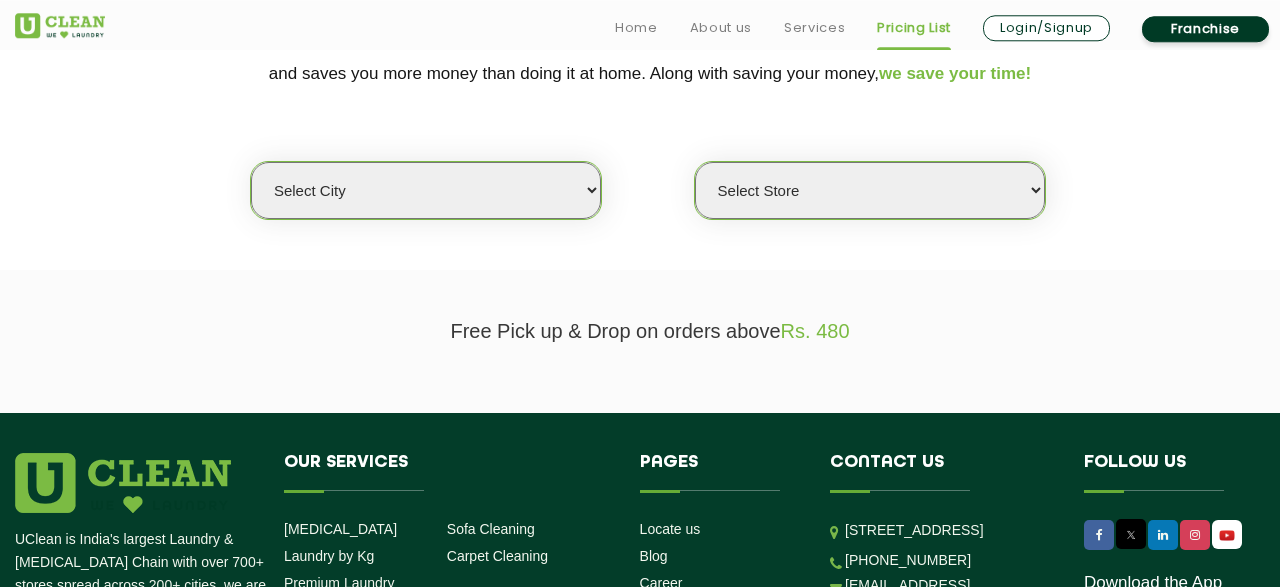 click on "Select city" at bounding box center [426, 190] 